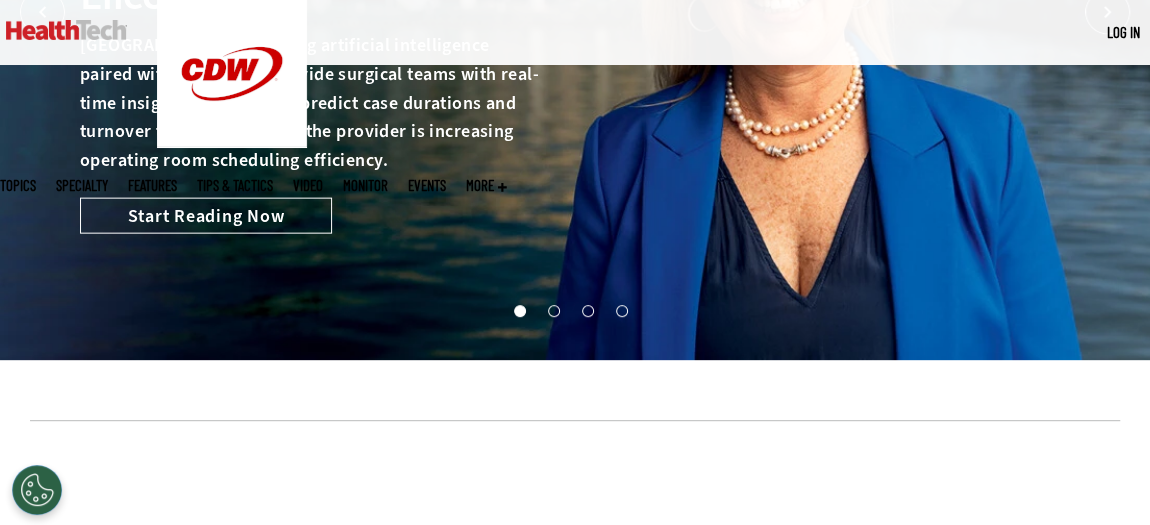 scroll, scrollTop: 0, scrollLeft: 0, axis: both 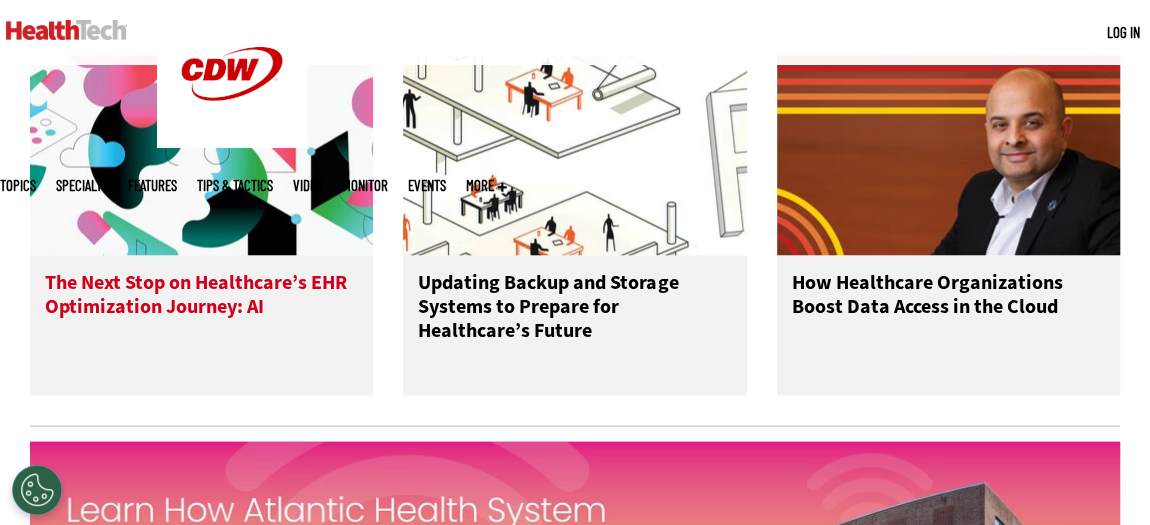 click on "The Next Stop on Healthcare’s EHR Optimization Journey: AI" at bounding box center [201, 310] 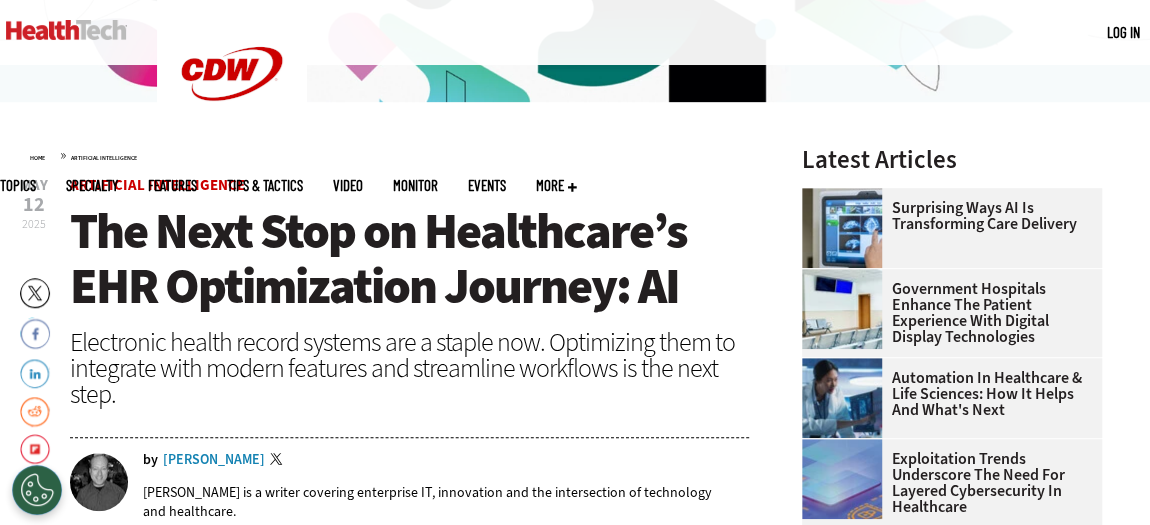 scroll, scrollTop: 0, scrollLeft: 0, axis: both 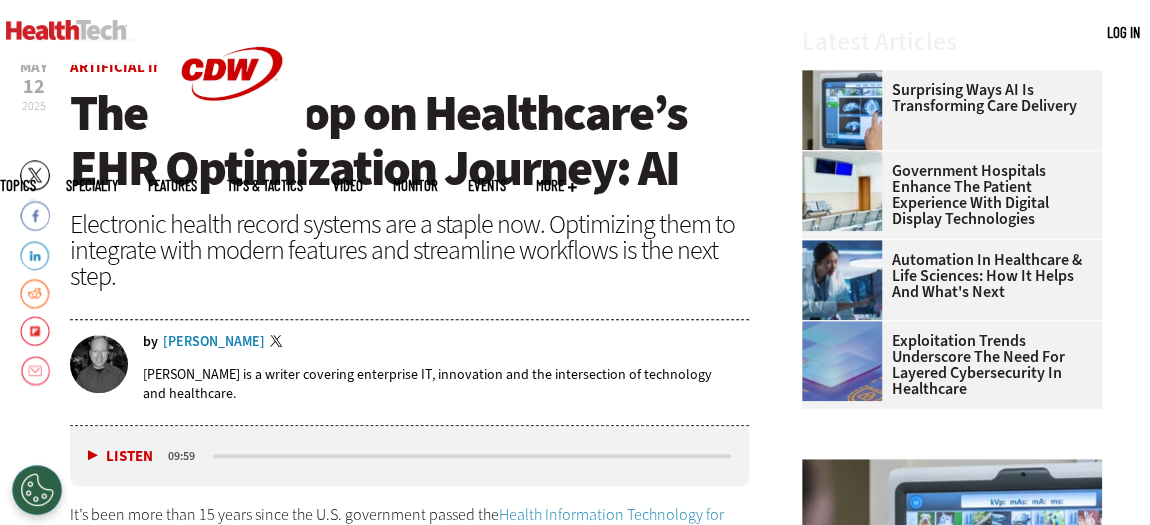 click at bounding box center (472, 456) 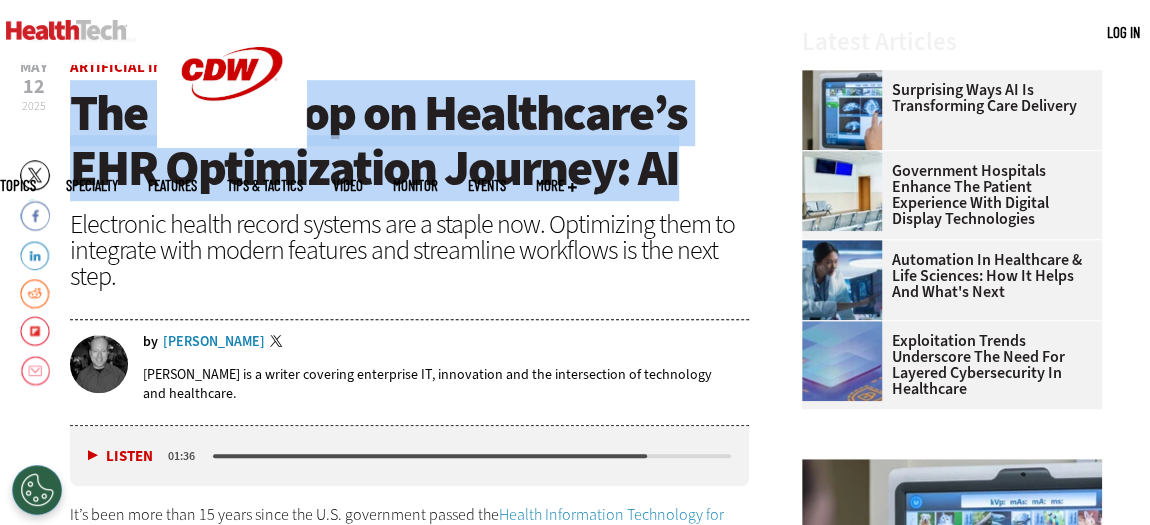 drag, startPoint x: 67, startPoint y: 101, endPoint x: 689, endPoint y: 169, distance: 625.706 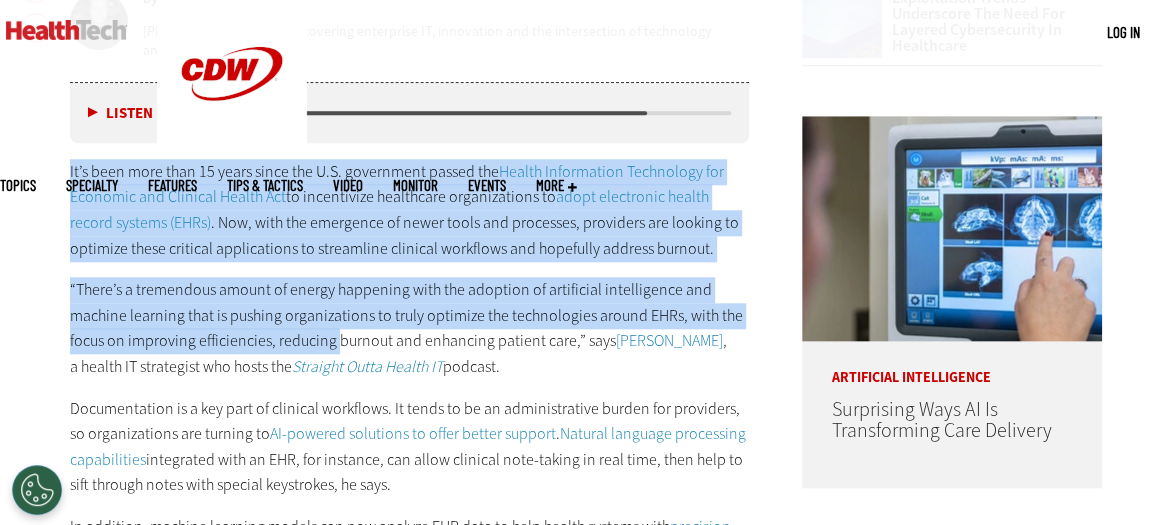 drag, startPoint x: 69, startPoint y: 171, endPoint x: 433, endPoint y: 364, distance: 412.00122 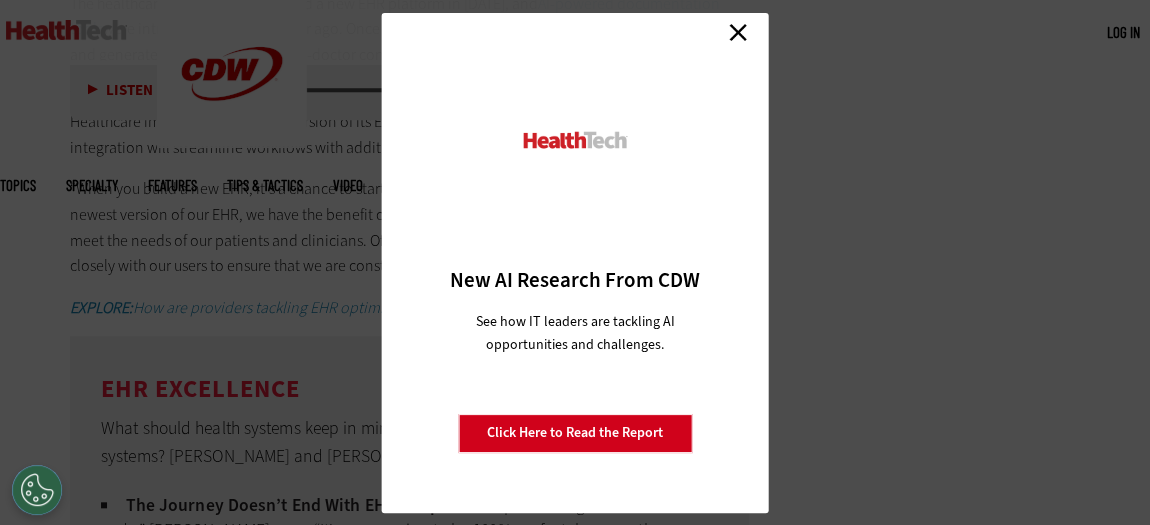 scroll, scrollTop: 4524, scrollLeft: 0, axis: vertical 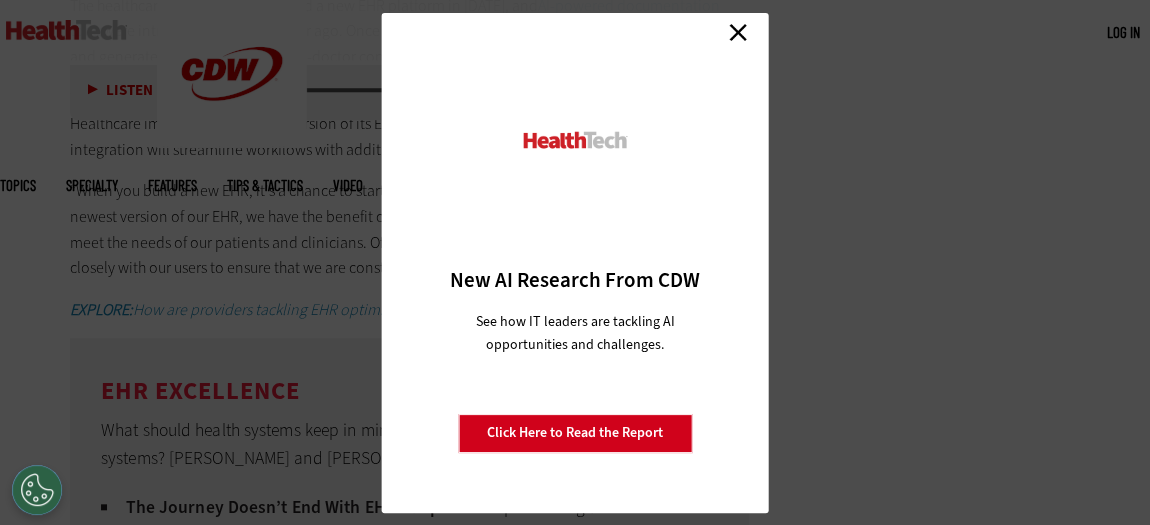 click on "Close" at bounding box center [738, 33] 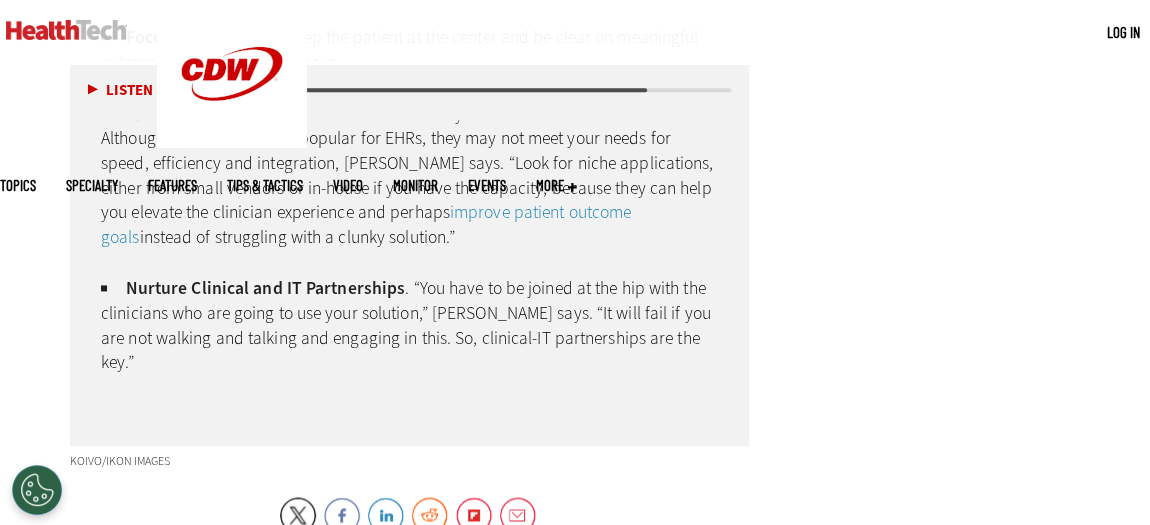 scroll, scrollTop: 5095, scrollLeft: 0, axis: vertical 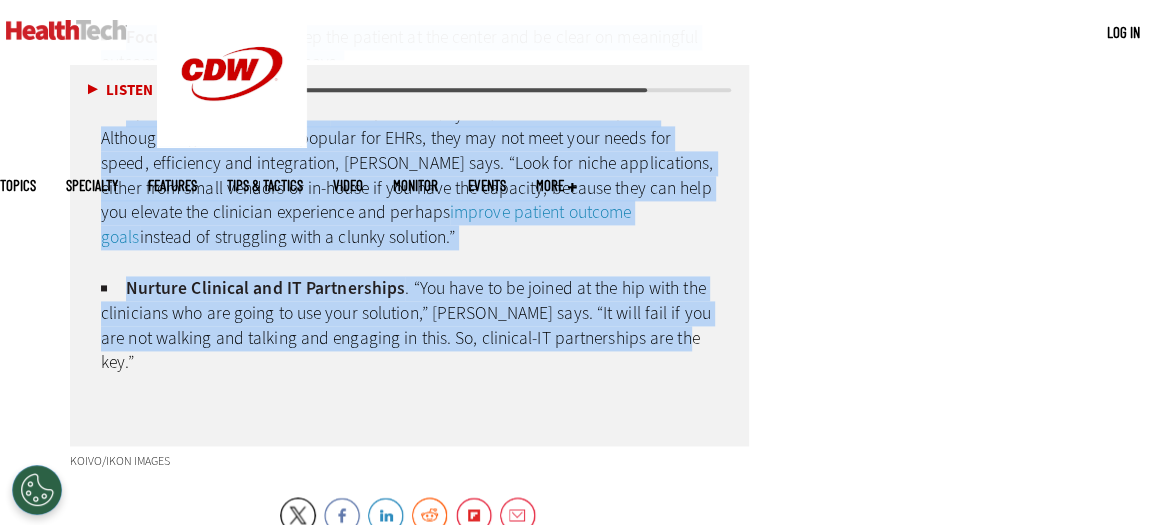 click on "Home » Artificial Intelligence
Close
New AI Research From CDW
See how IT leaders are tackling AI opportunities and challenges.
Click Here to Read the Report
May
12
2025
Twitter Facebook LinkedIn Reddit Flipboard Email
Artificial Intelligence
The Next Stop on Healthcare’s EHR Optimization Journey: AI
Electronic health record systems are a staple now. Optimizing them to integrate with modern features and streamline workflows is the next step." at bounding box center [575, -1623] 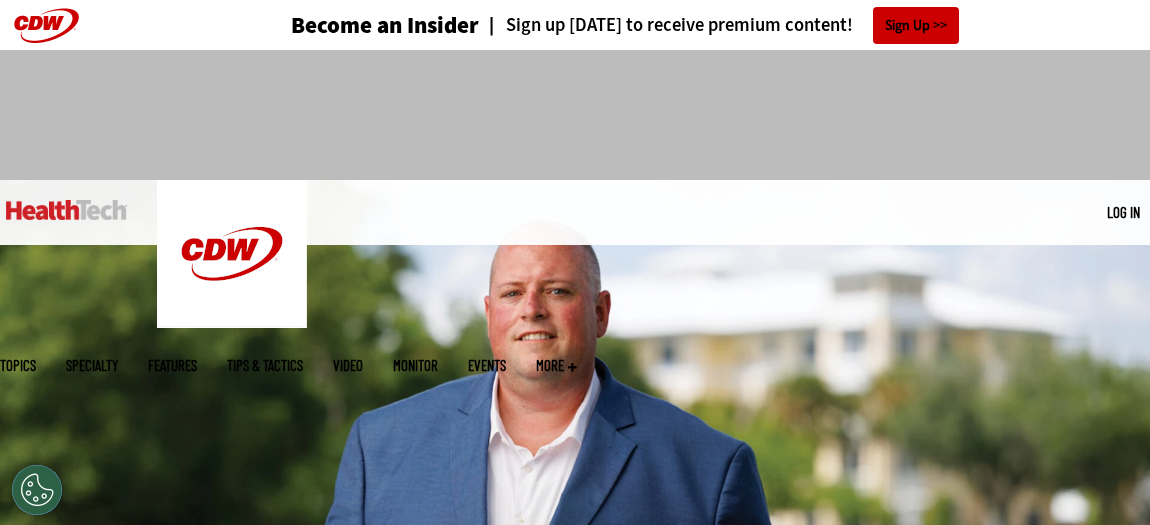 scroll, scrollTop: 0, scrollLeft: 0, axis: both 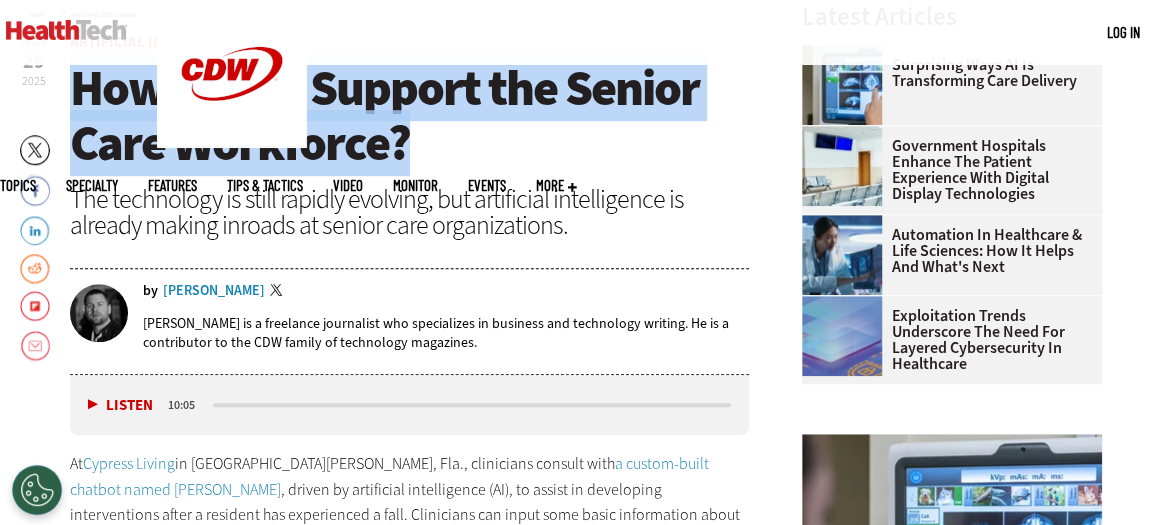 drag, startPoint x: 432, startPoint y: 148, endPoint x: 19, endPoint y: 82, distance: 418.24036 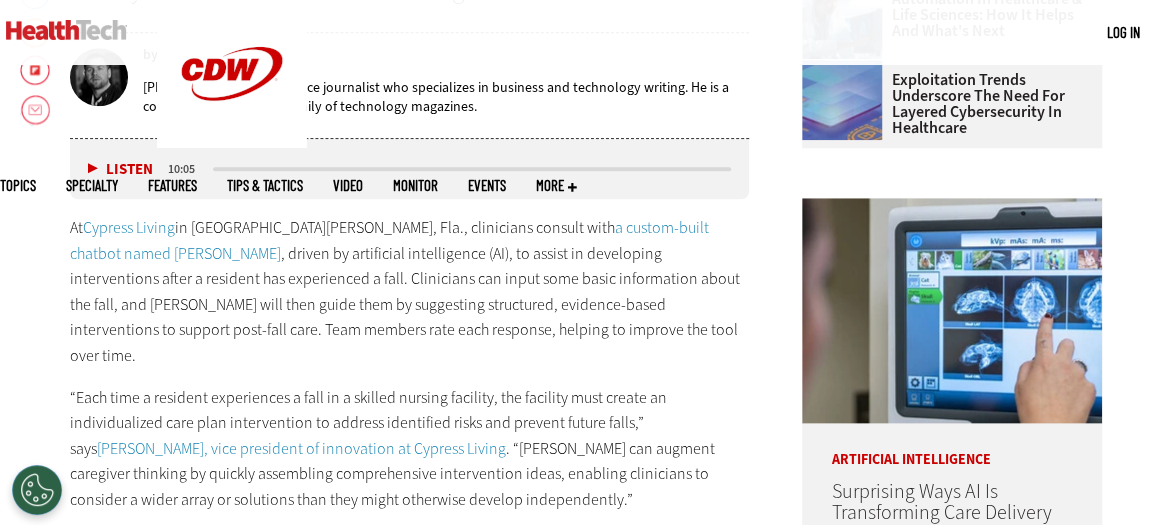 scroll, scrollTop: 897, scrollLeft: 0, axis: vertical 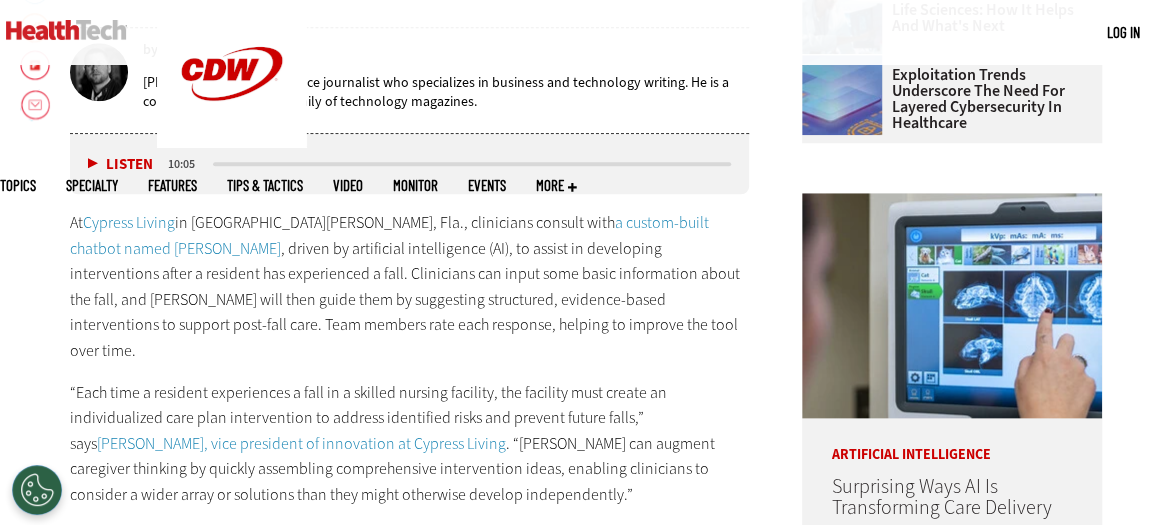 click on "At  Cypress Living  in Fort Myers, Fla., clinicians consult with  a custom-built chatbot named Hugo , driven by artificial intelligence (AI), to assist in developing interventions after a resident has experienced a fall. Clinicians can input some basic information about the fall, and Hugo will then guide them by suggesting structured, evidence-based interventions to support post-fall care. Team members rate each response, helping to improve the tool over time." at bounding box center [409, 287] 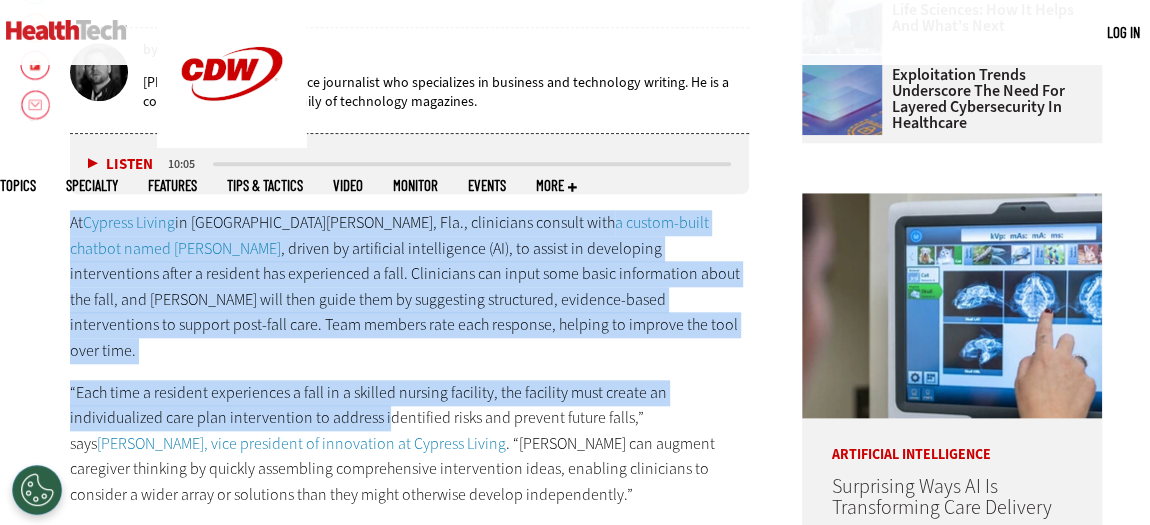 drag, startPoint x: 83, startPoint y: 235, endPoint x: 395, endPoint y: 407, distance: 356.26956 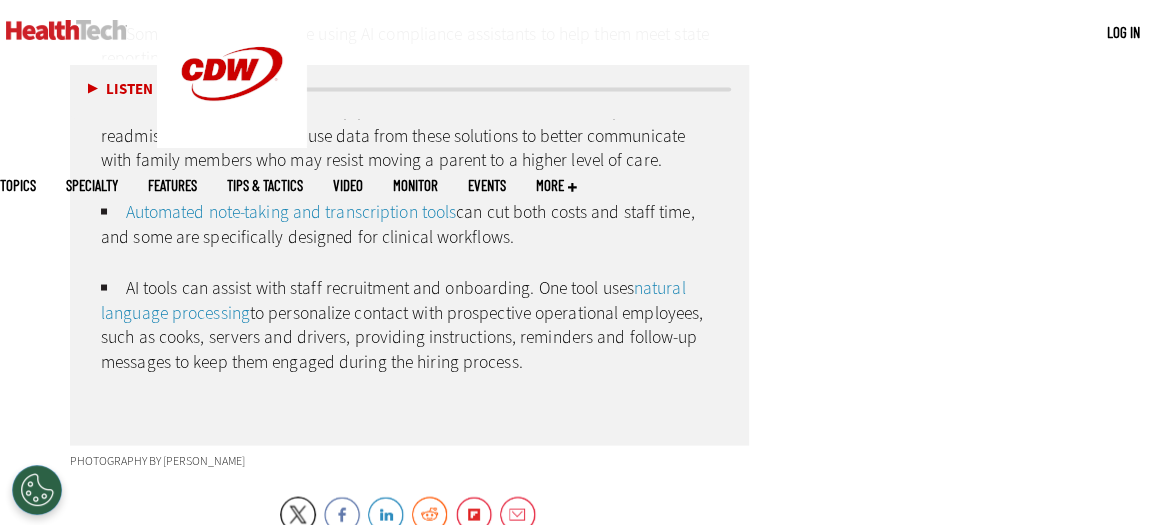 scroll, scrollTop: 5560, scrollLeft: 0, axis: vertical 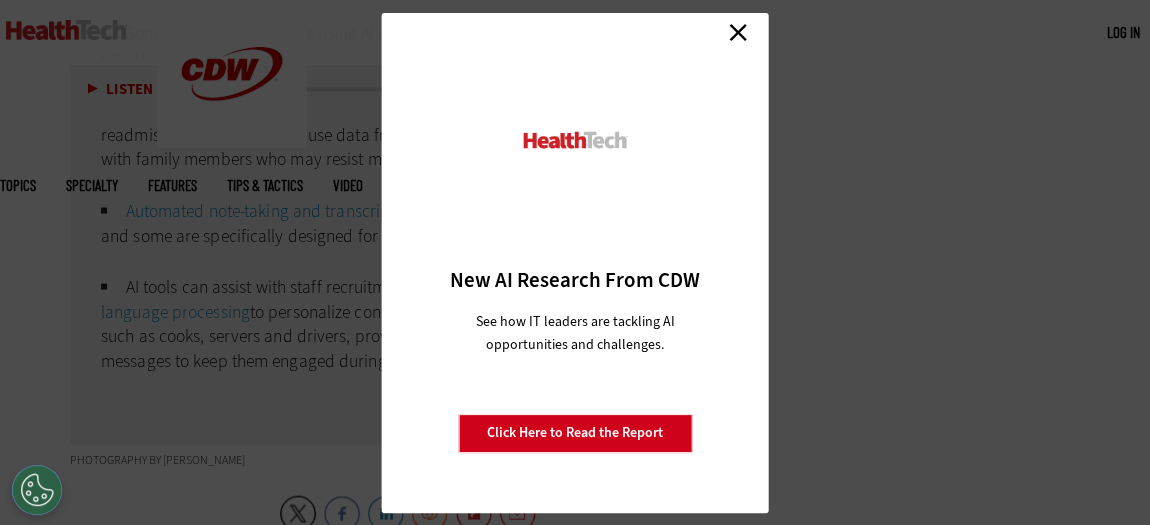 click on "Close" at bounding box center (738, 33) 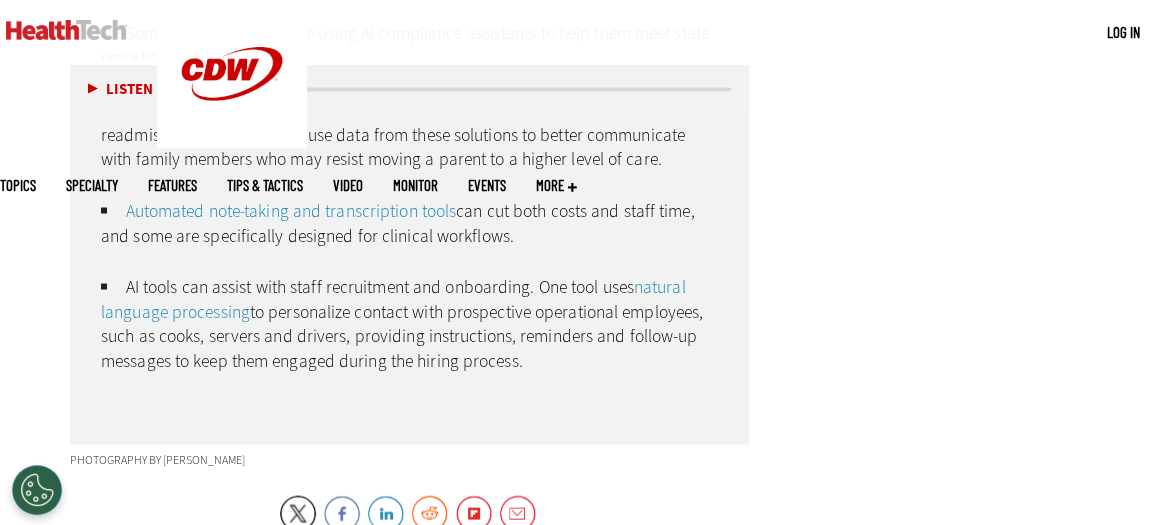 click on "Home » Artificial Intelligence
Close
New AI Research From CDW
See how IT leaders are tackling AI opportunities and challenges.
Click Here to Read the Report
May
29
2025
Twitter Facebook LinkedIn Reddit Flipboard Email
Artificial Intelligence
How Can AI Support the Senior Care Workforce?
The technology is still rapidly evolving, but artificial intelligence is already making inroads at senior care organizations." at bounding box center (575, -1850) 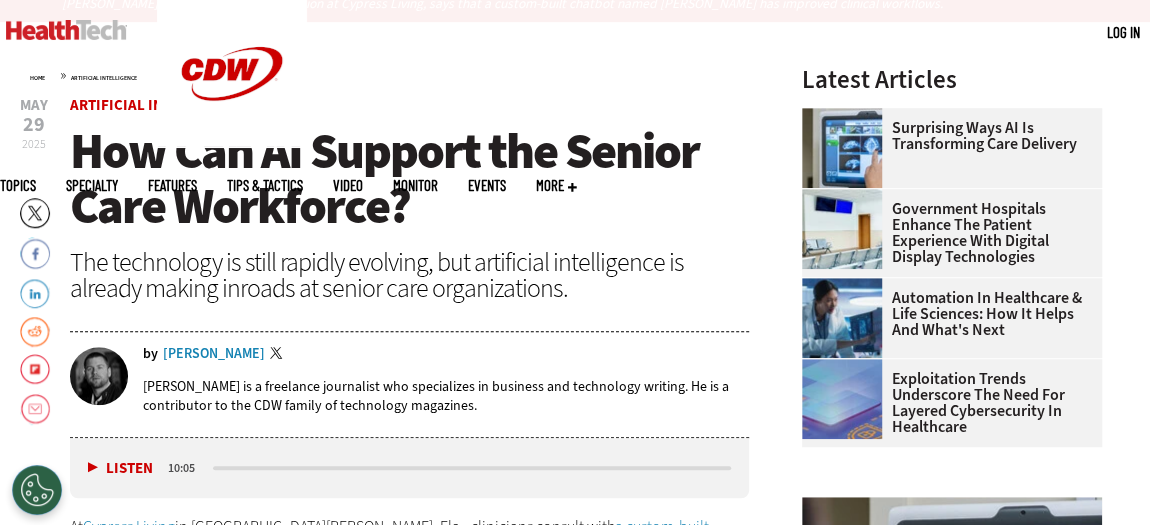 scroll, scrollTop: 593, scrollLeft: 0, axis: vertical 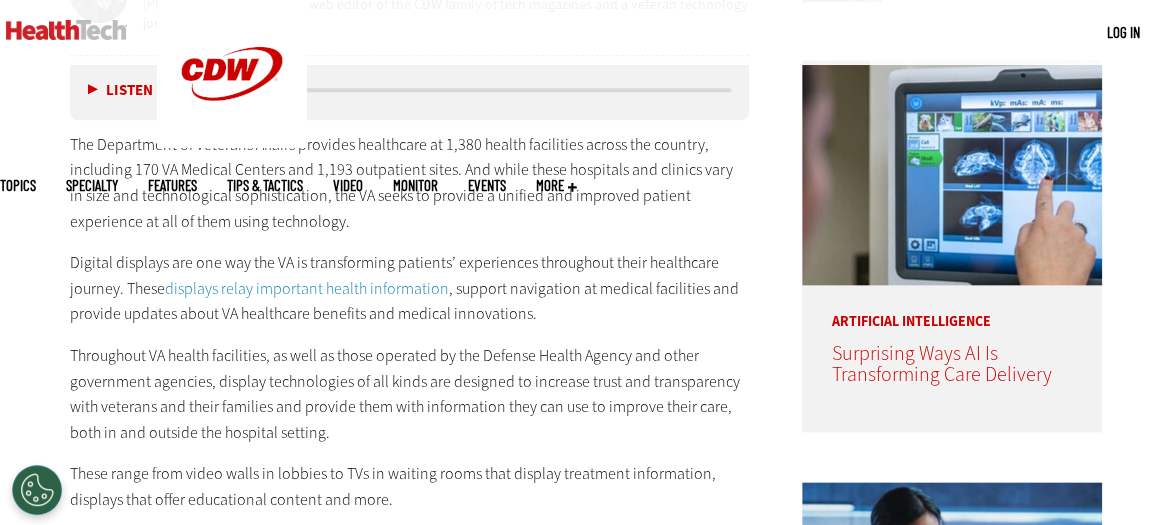 click on "Surprising Ways AI Is Transforming Care Delivery" at bounding box center [942, 364] 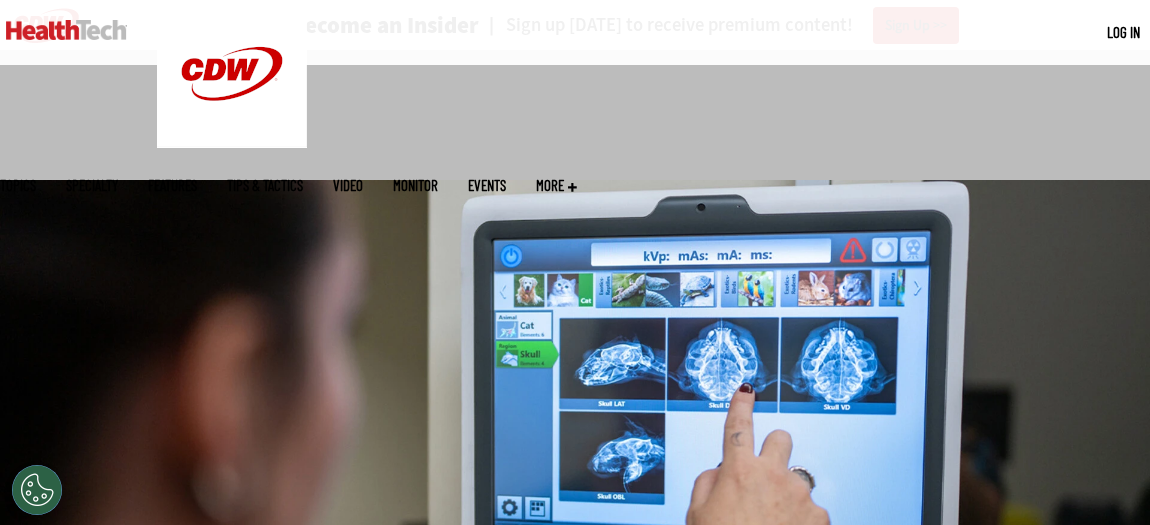 scroll, scrollTop: 387, scrollLeft: 0, axis: vertical 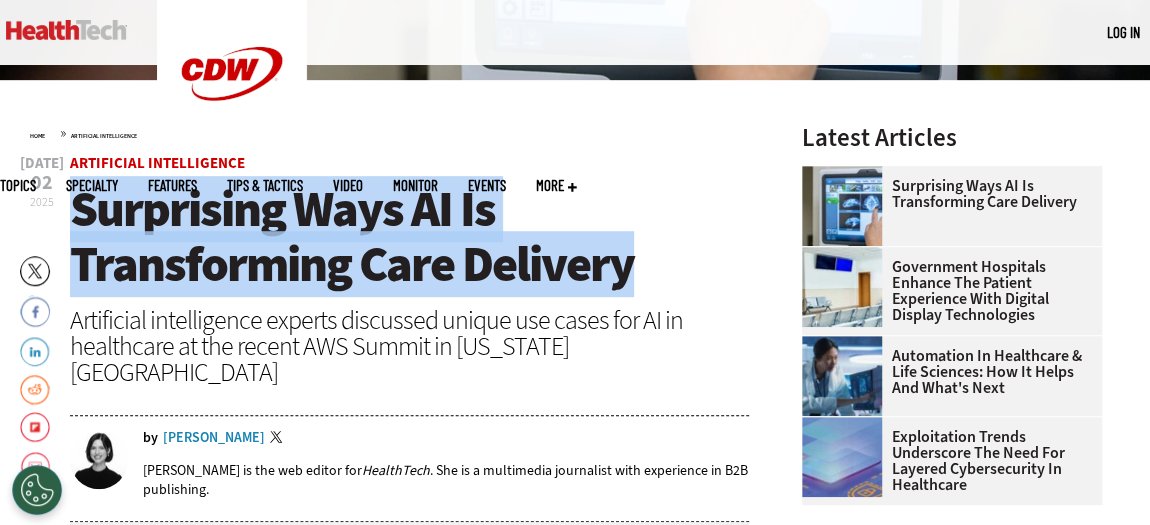 drag, startPoint x: 82, startPoint y: 214, endPoint x: 656, endPoint y: 268, distance: 576.5345 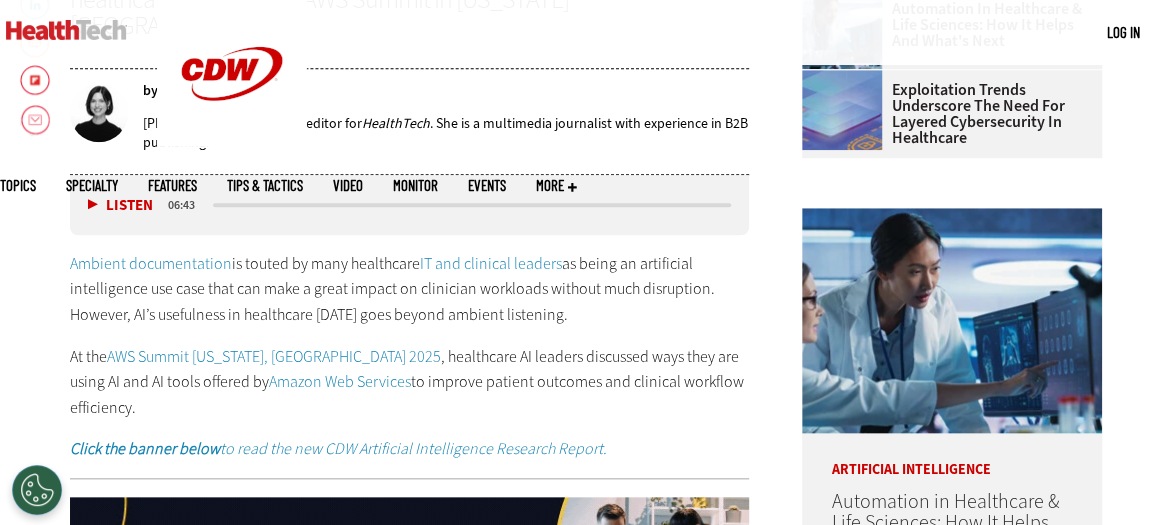 scroll, scrollTop: 848, scrollLeft: 0, axis: vertical 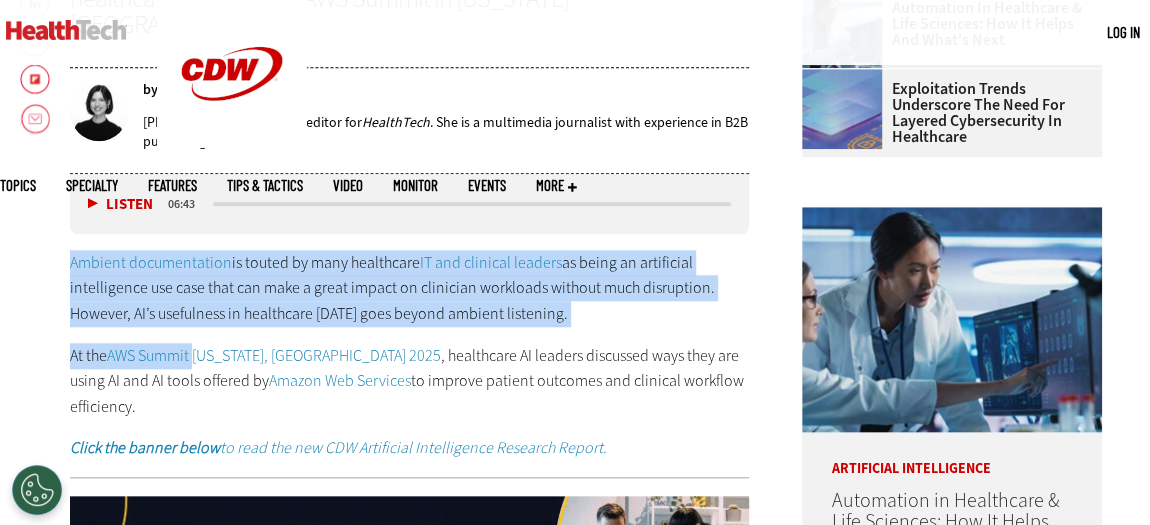 drag, startPoint x: 58, startPoint y: 227, endPoint x: 203, endPoint y: 313, distance: 168.5853 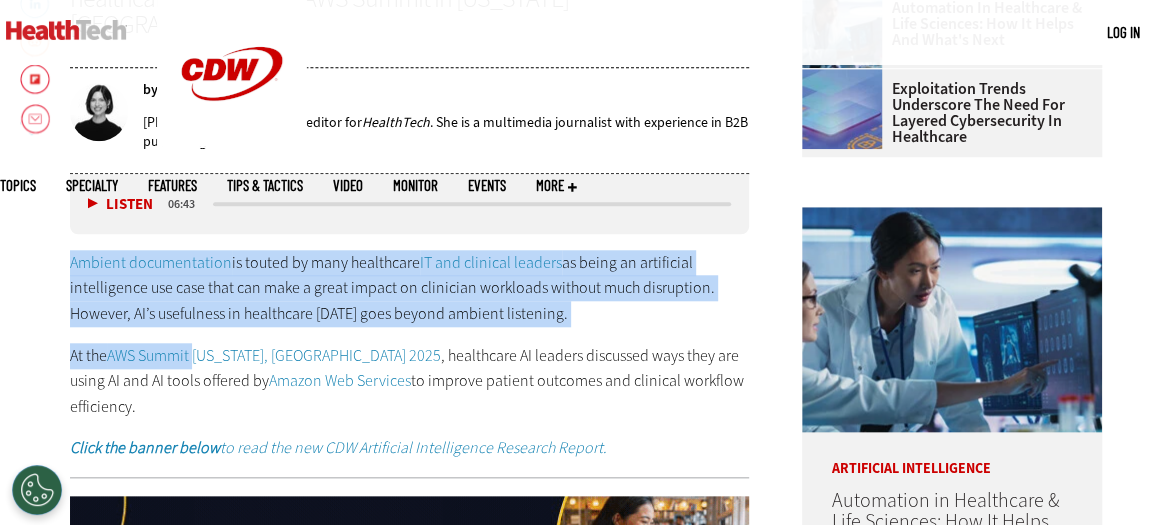 click on "Jul
02
2025
Twitter Facebook LinkedIn Reddit Flipboard Email
Artificial Intelligence
Surprising Ways AI Is Transforming Care Delivery
Artificial intelligence experts discussed unique use cases for AI in healthcare at the recent AWS Summit in Washington, D.C.
by     Jordan Scott
Twitter
Jordan Scott is the web editor for  HealthTech . She is a multimedia journalist with experience in B2B publishing.
Listen
Pause
06:43
Ambient documentation  is touted by many healthcare  IT and clinical leaders
At the" at bounding box center [389, 1797] 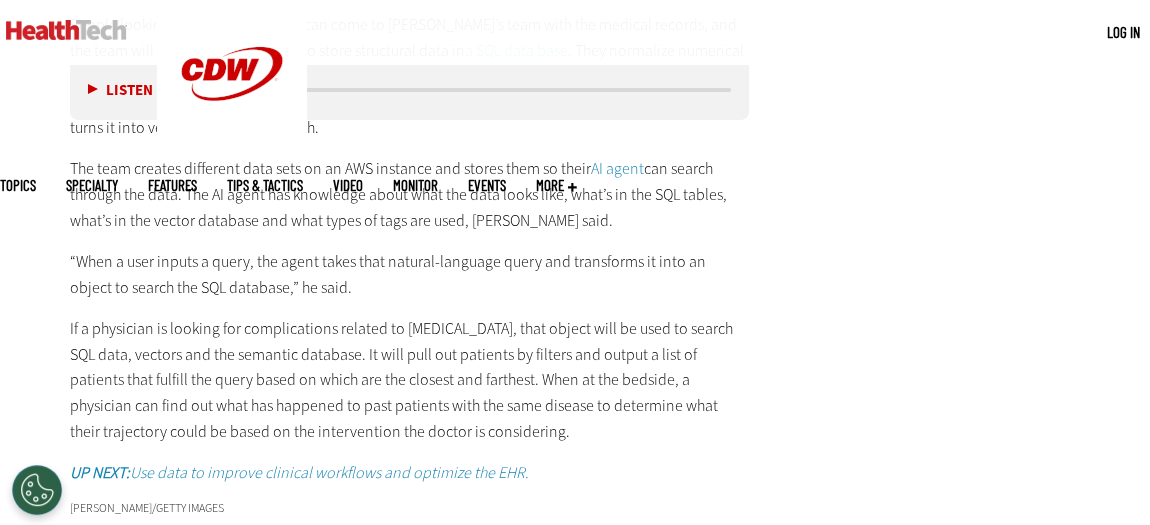 scroll, scrollTop: 3350, scrollLeft: 0, axis: vertical 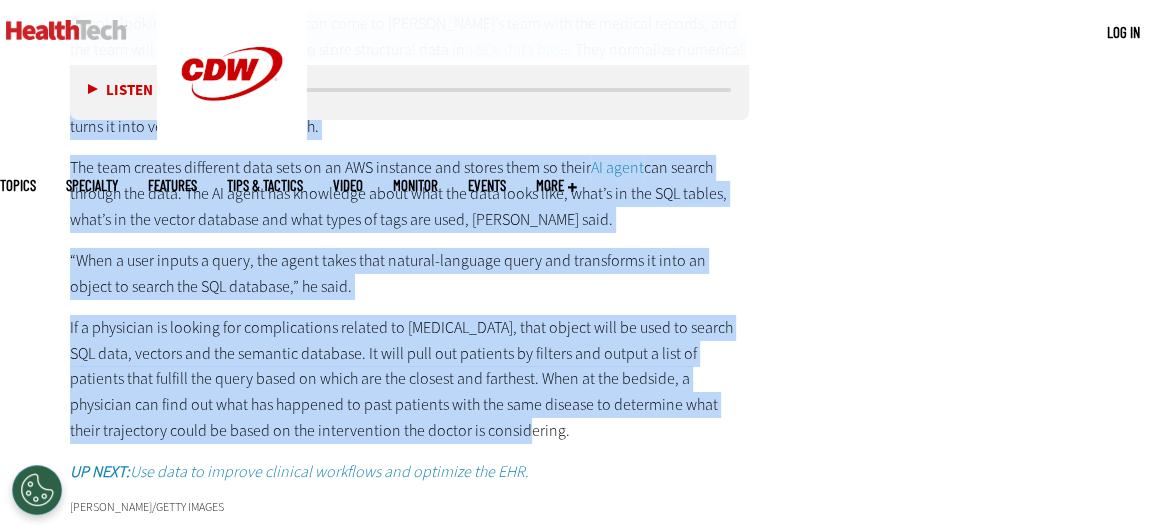 click on "If a physician is looking for complications related to diabetes, that object will be used to search SQL data, vectors and the semantic database. It will pull out patients by filters and output a list of patients that fulfill the query based on which are the closest and farthest. When at the bedside, a physician can find out what has happened to past patients with the same disease to determine what their trajectory could be based on the intervention the doctor is considering." at bounding box center [409, 379] 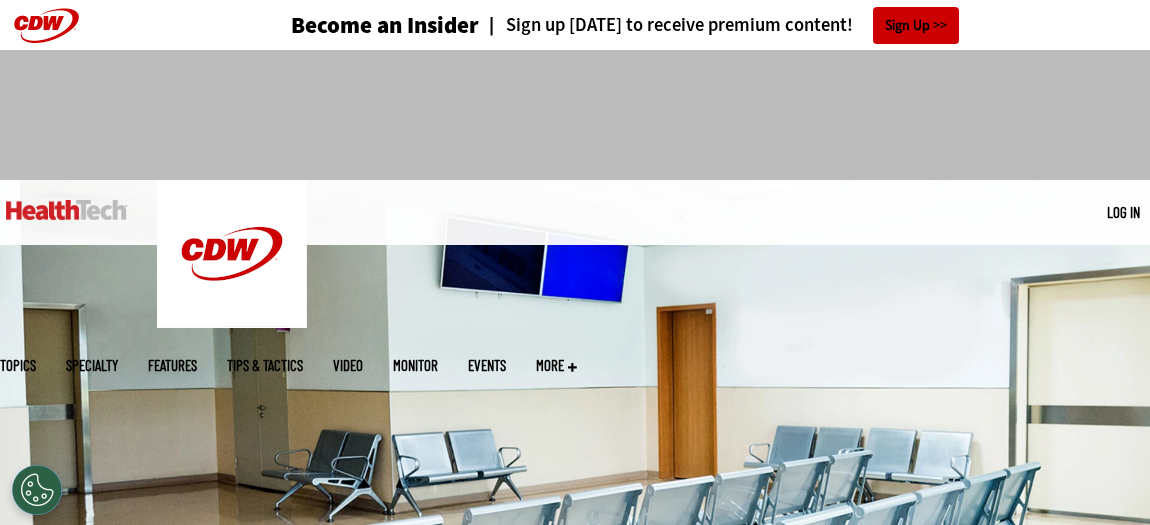 scroll, scrollTop: 995, scrollLeft: 0, axis: vertical 